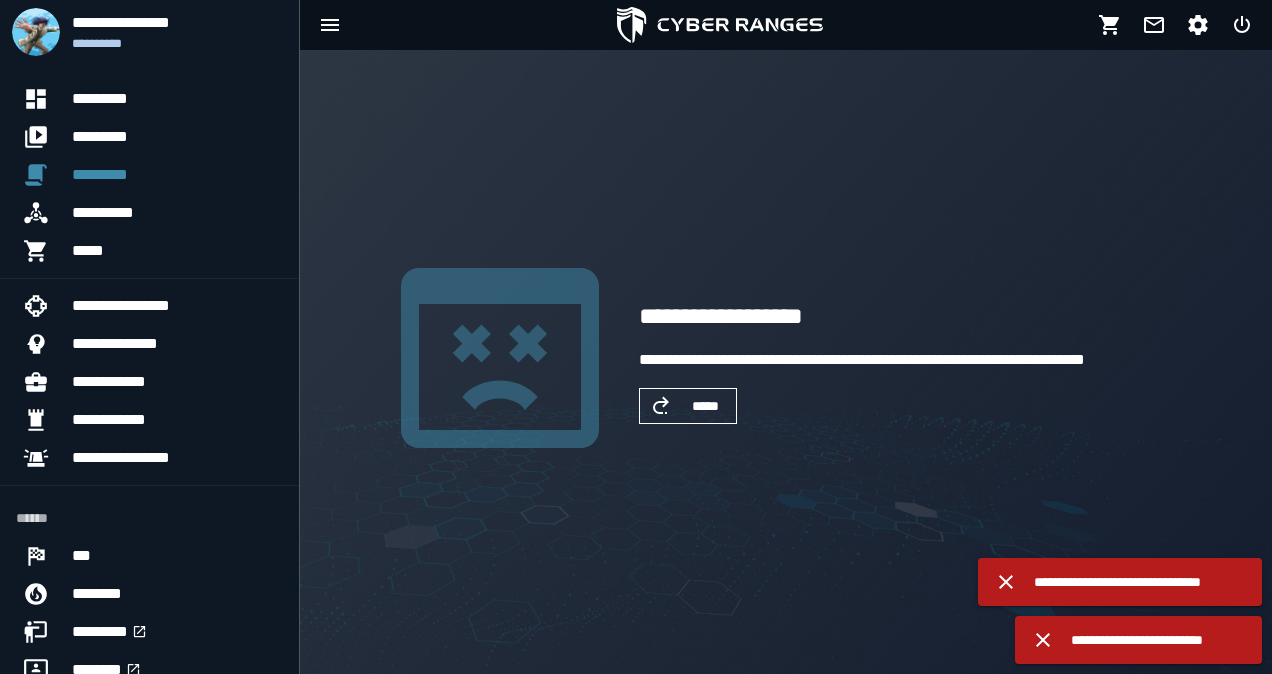 scroll, scrollTop: 0, scrollLeft: 0, axis: both 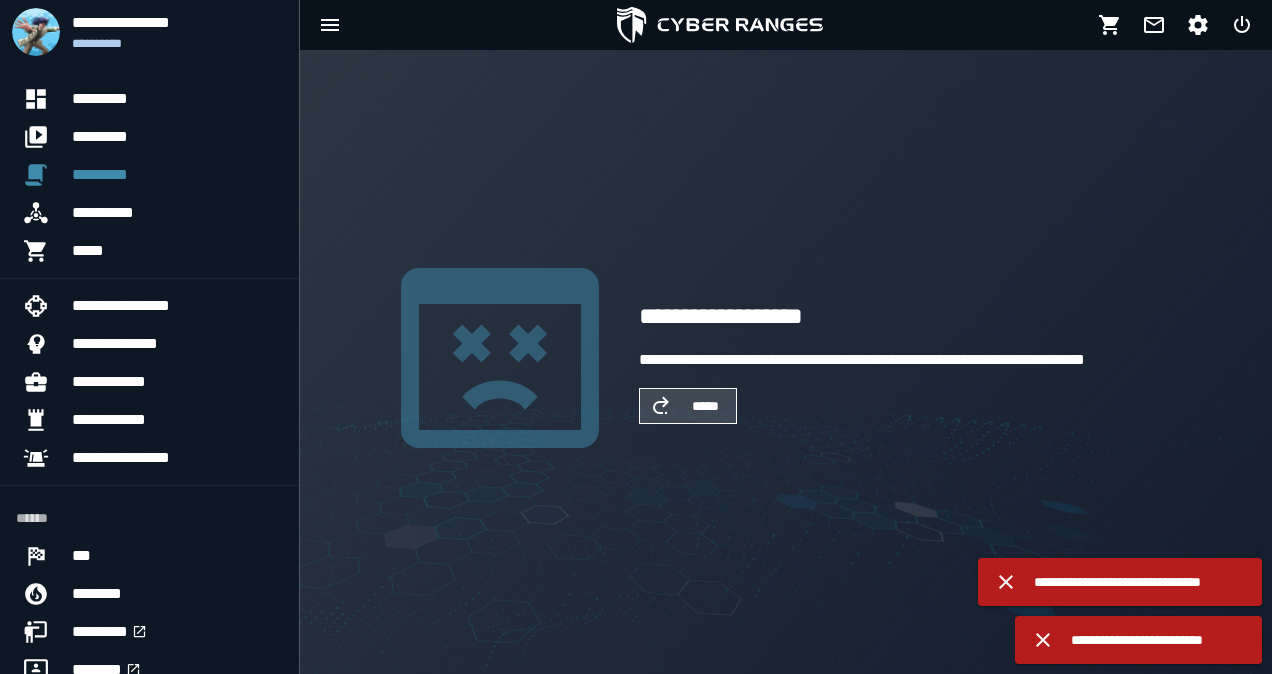 click on "*****" at bounding box center [688, 406] 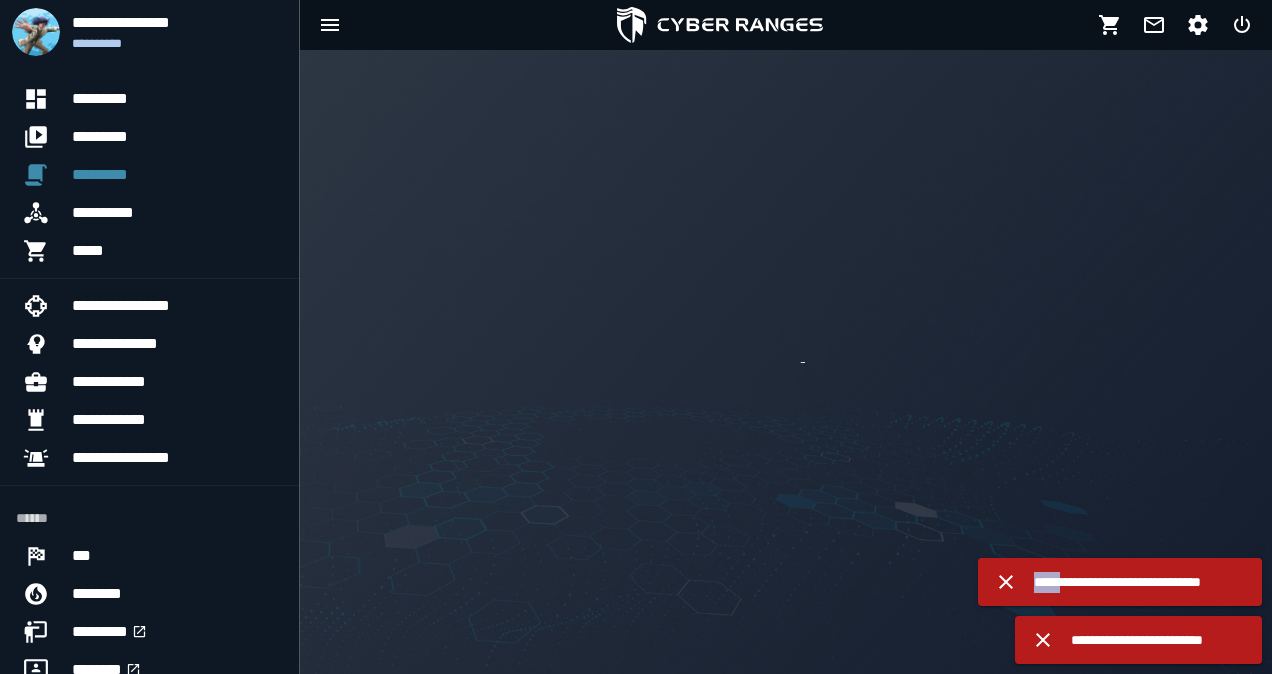 click at bounding box center [786, 362] 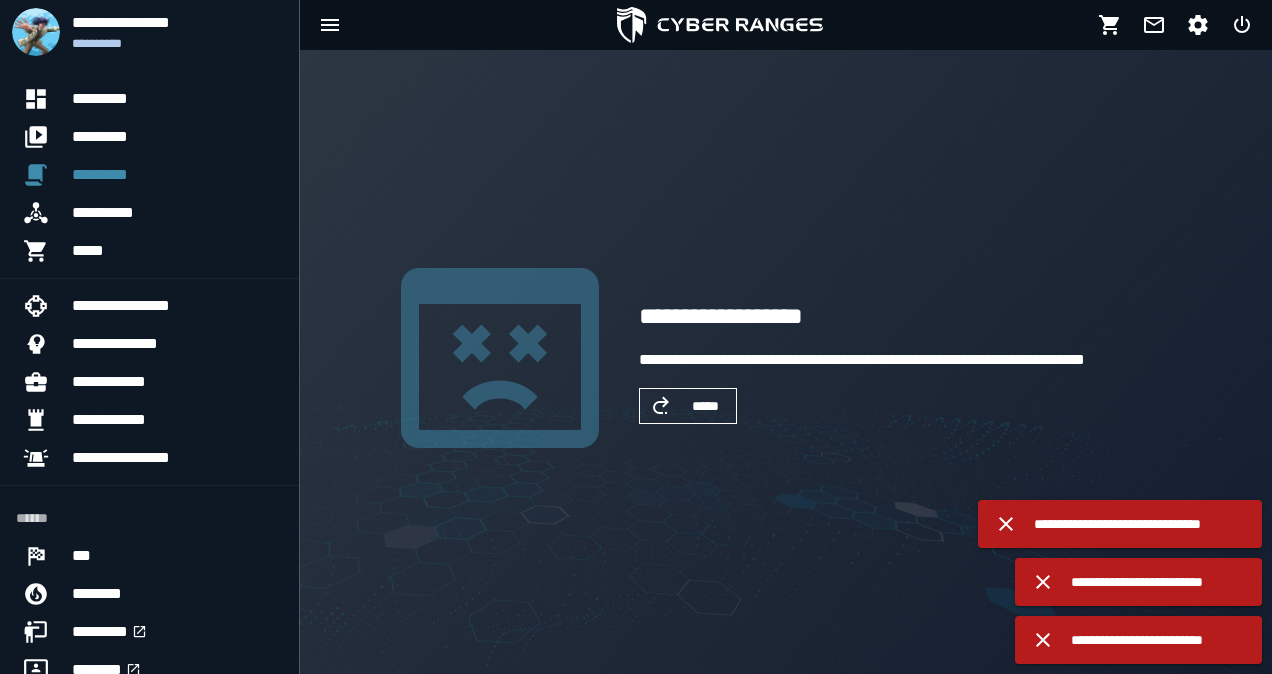 click on "*****" at bounding box center (688, 406) 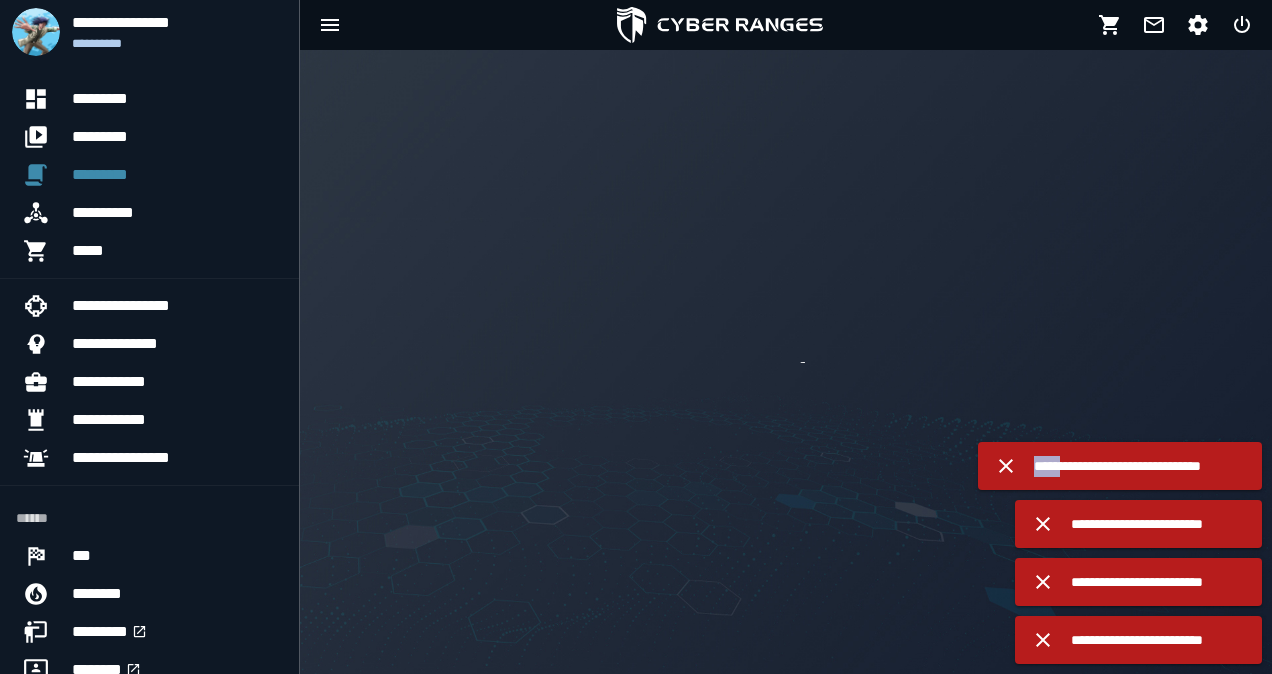 click at bounding box center (786, 362) 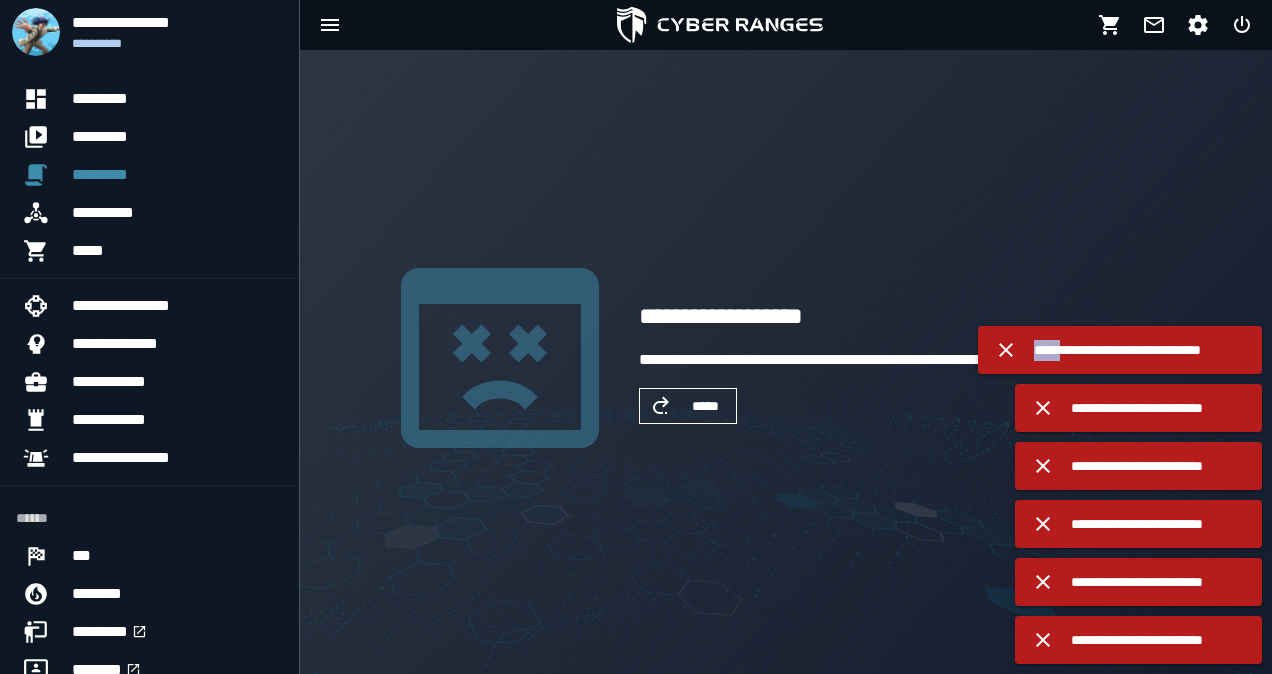 click on "*****" at bounding box center [688, 406] 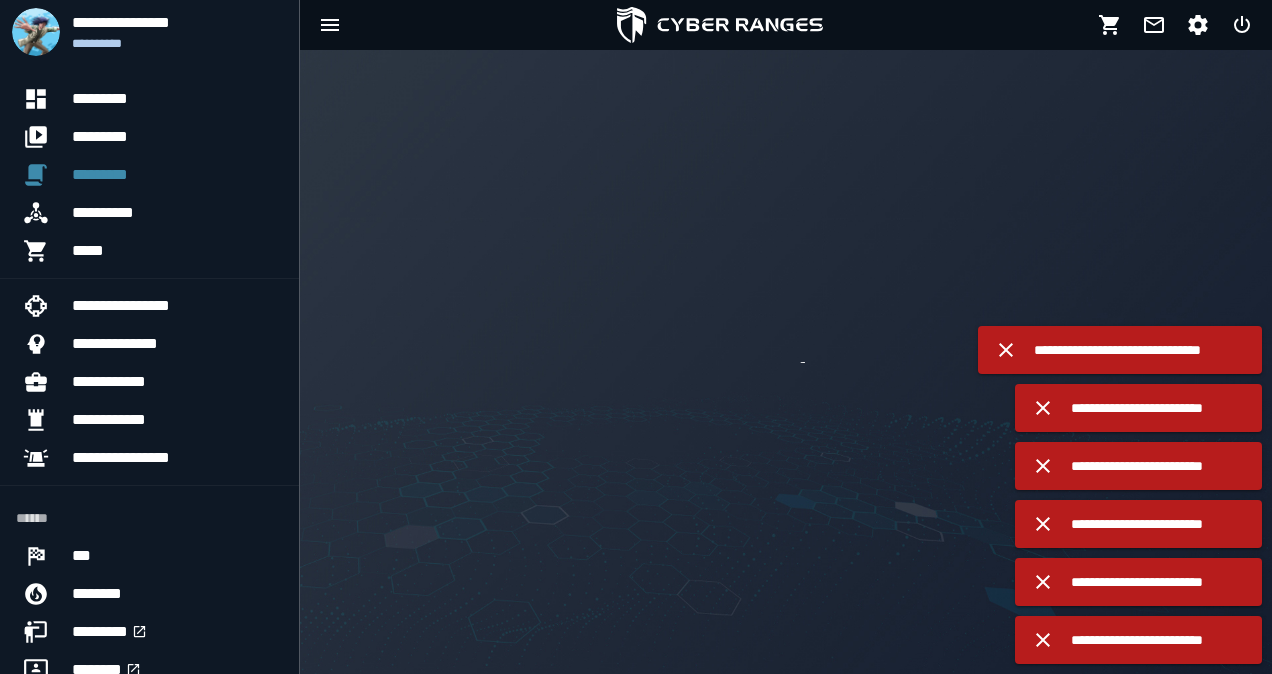 click at bounding box center (786, 362) 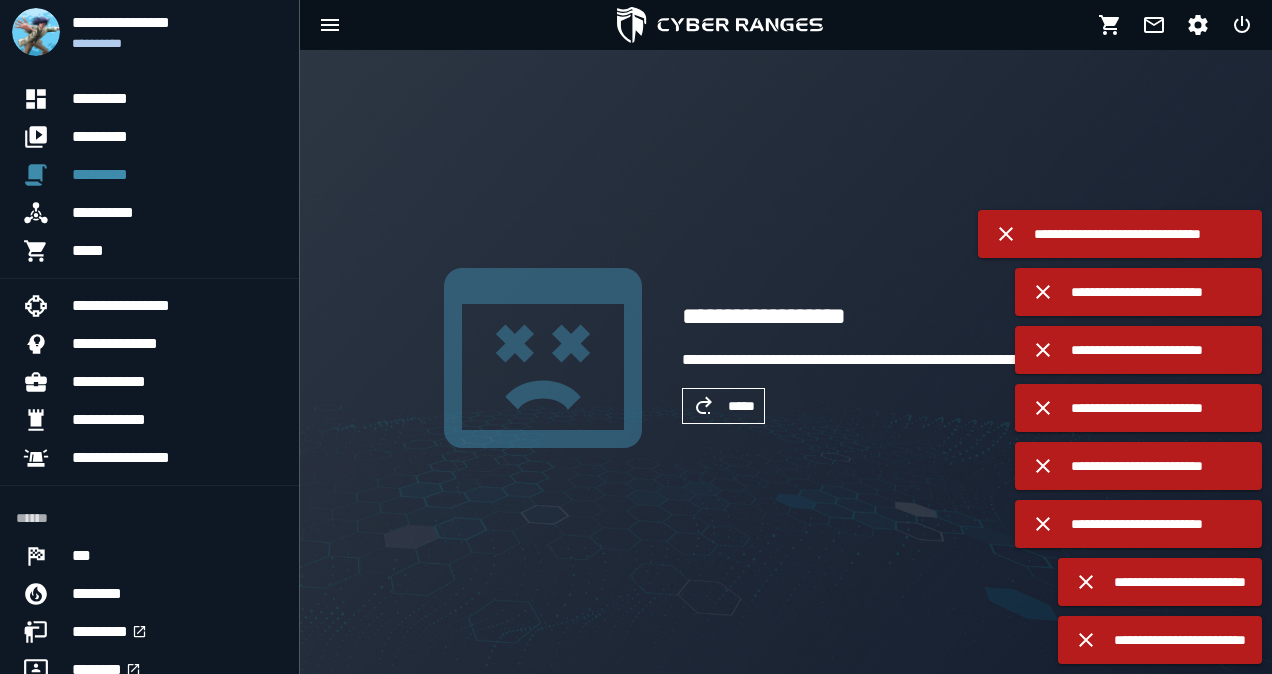 click on "*****" at bounding box center [723, 406] 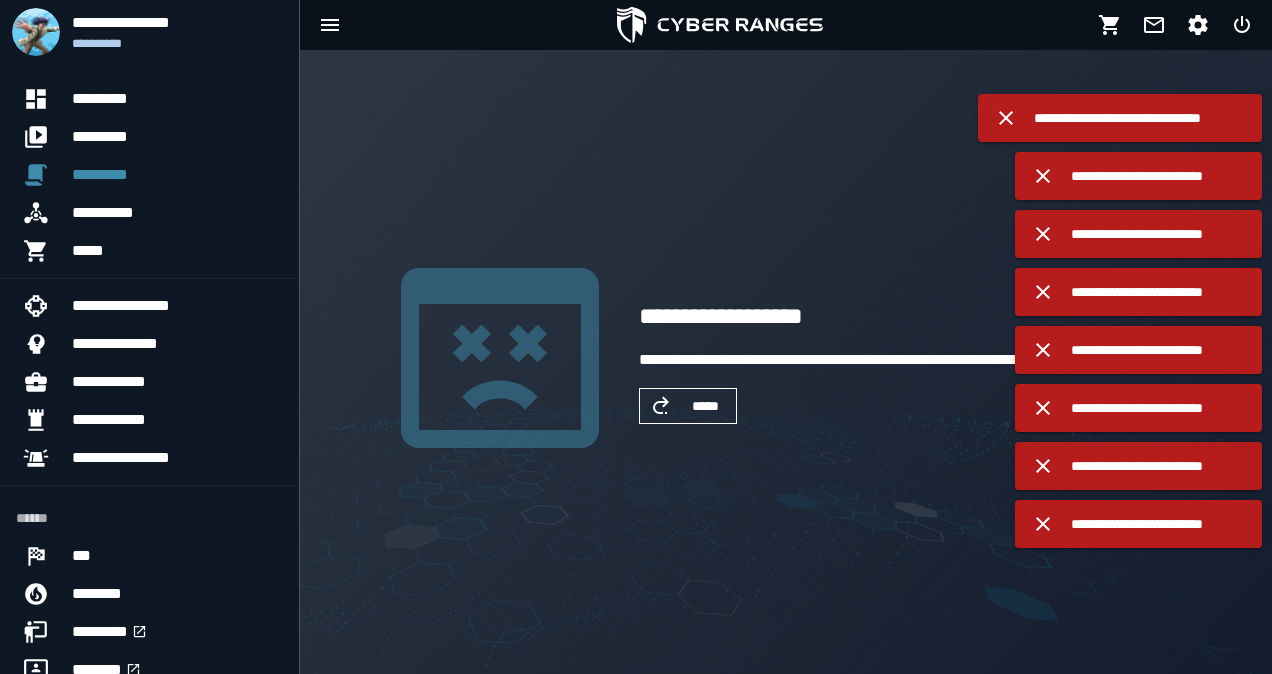 click on "*****" at bounding box center (688, 406) 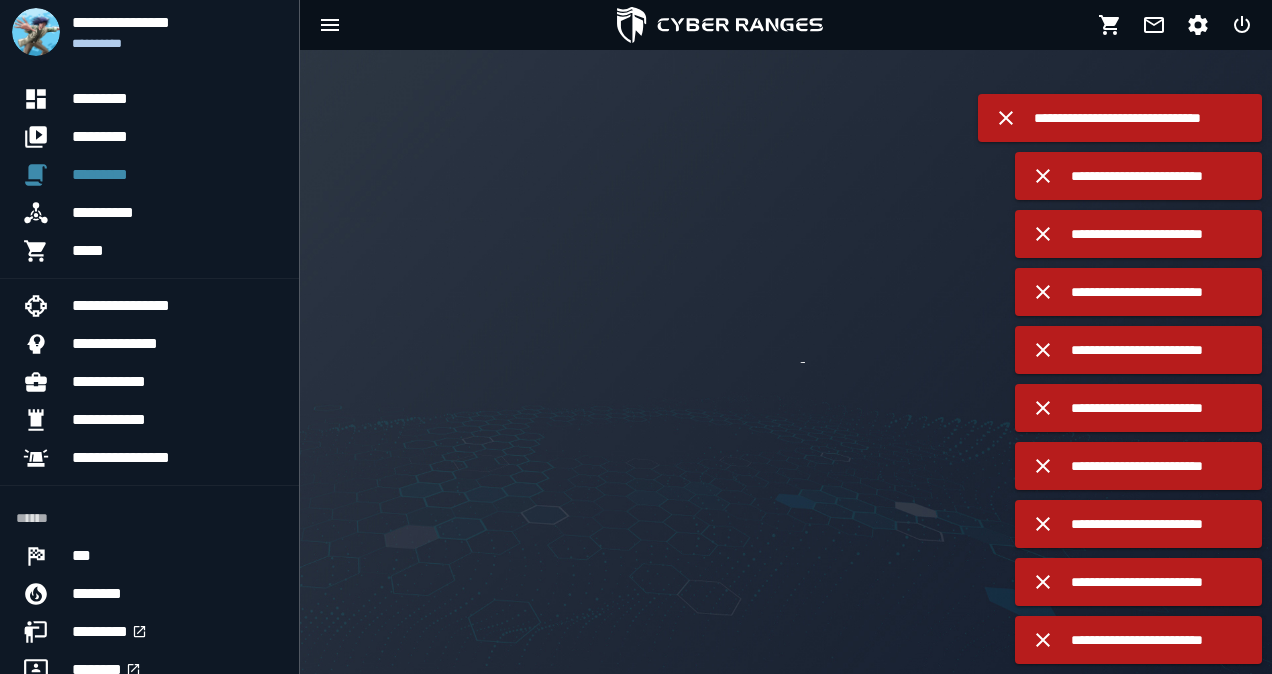 click at bounding box center (786, 362) 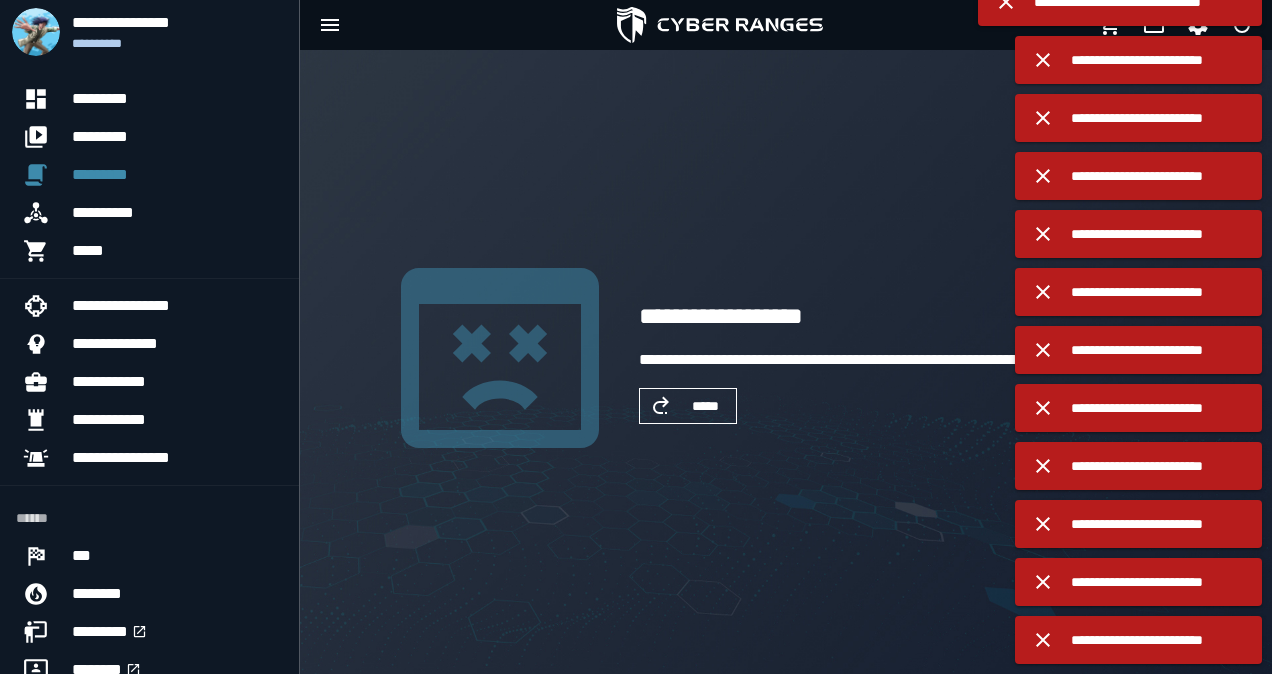 click on "*****" at bounding box center [688, 406] 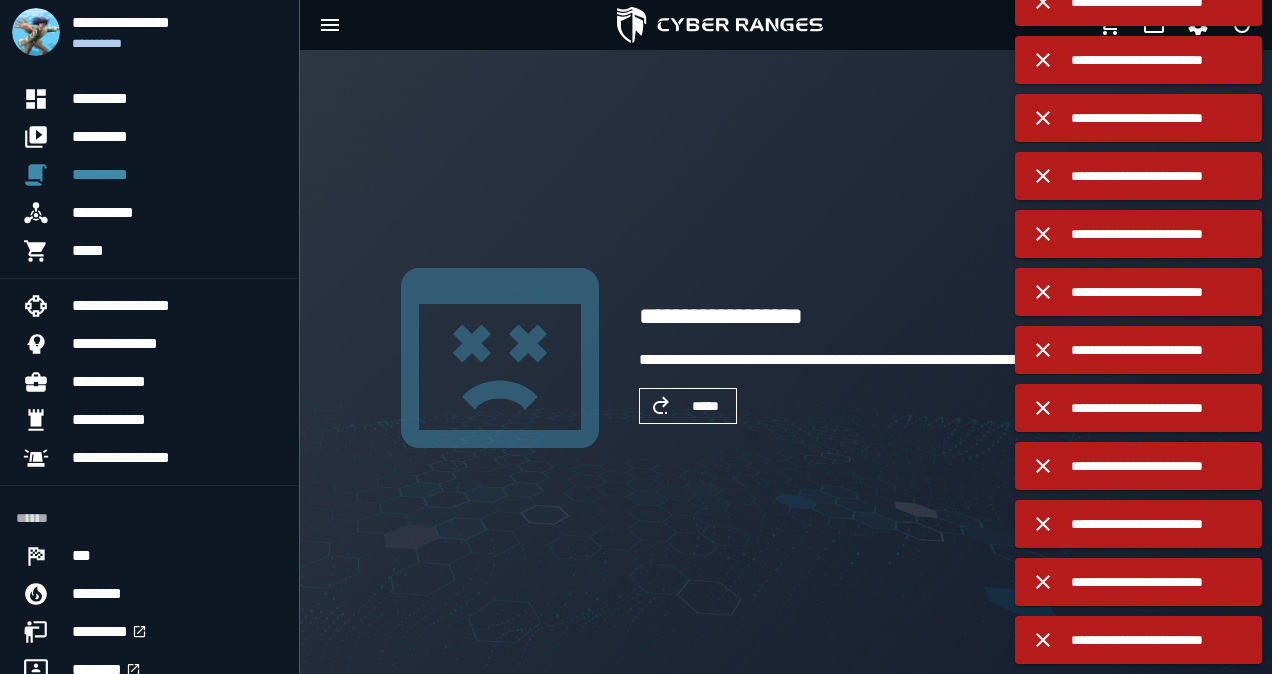 click on "*****" at bounding box center (688, 406) 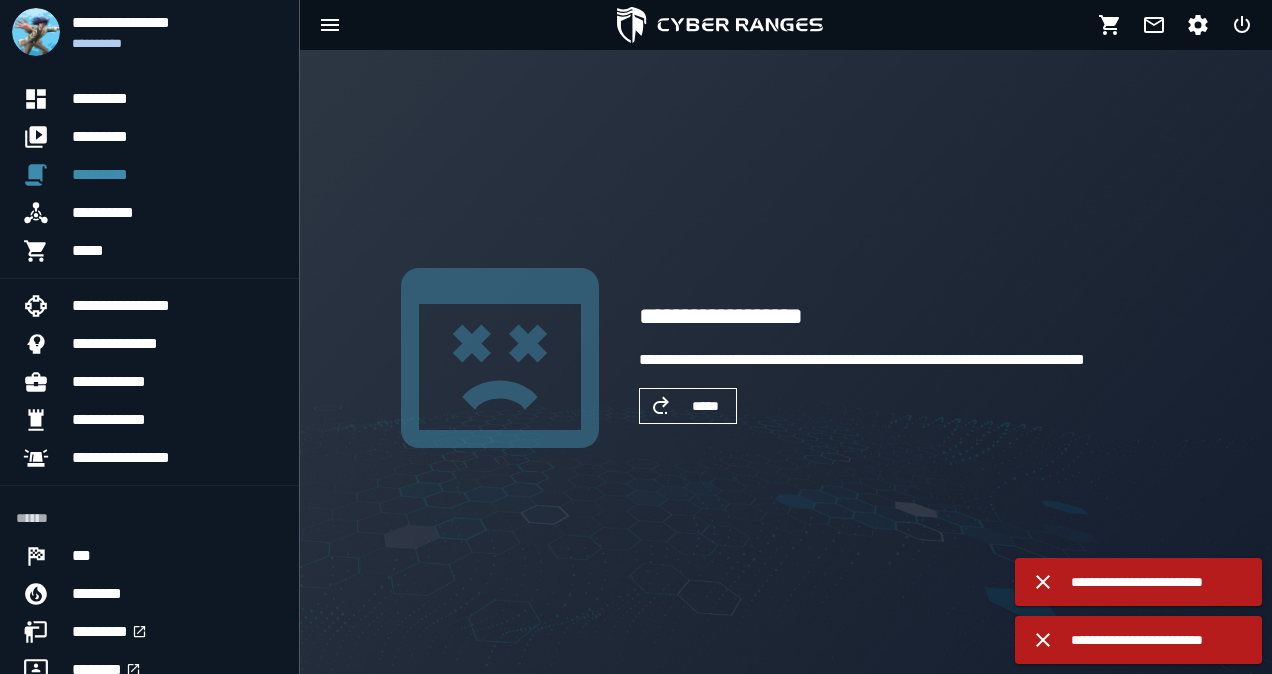 click on "**********" at bounding box center (786, 362) 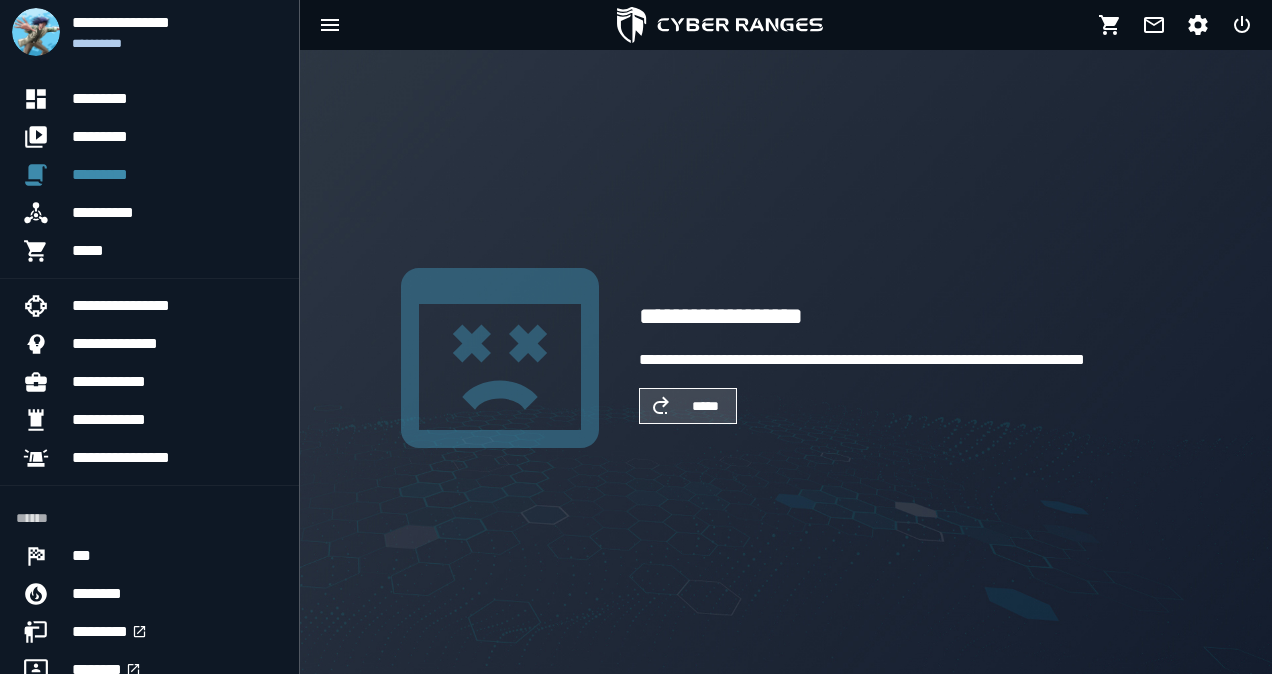 click on "*****" at bounding box center [688, 406] 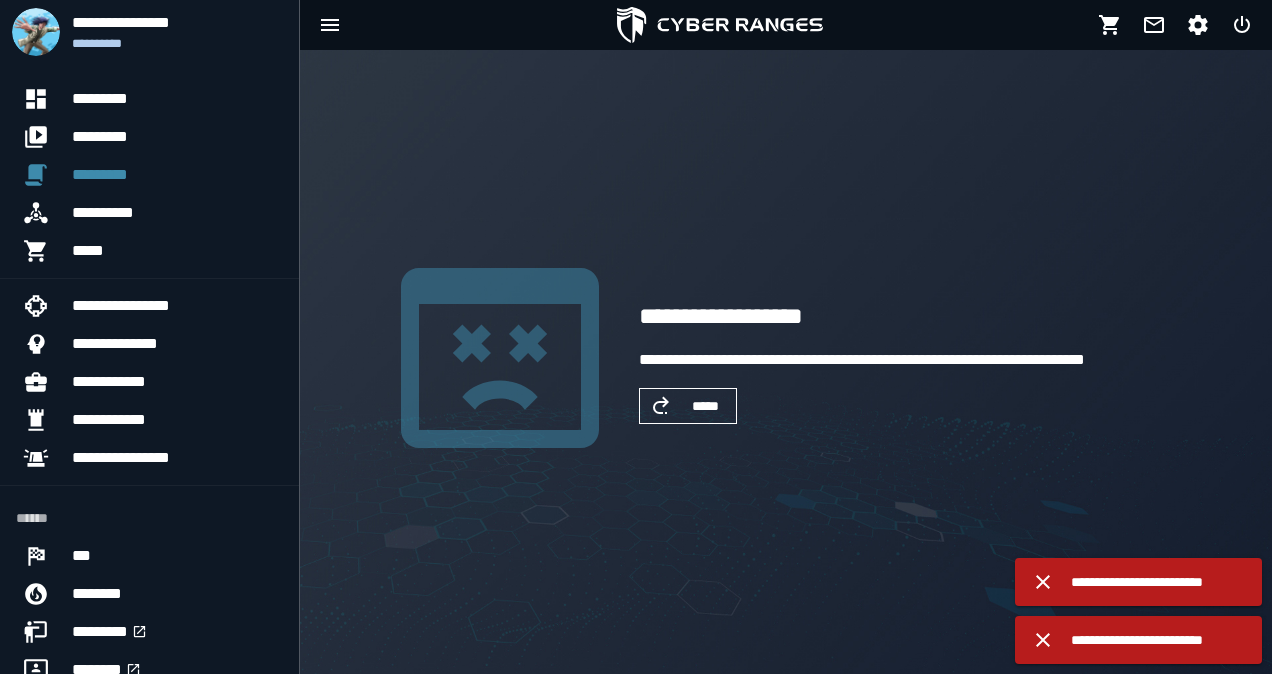 click on "*****" at bounding box center [688, 406] 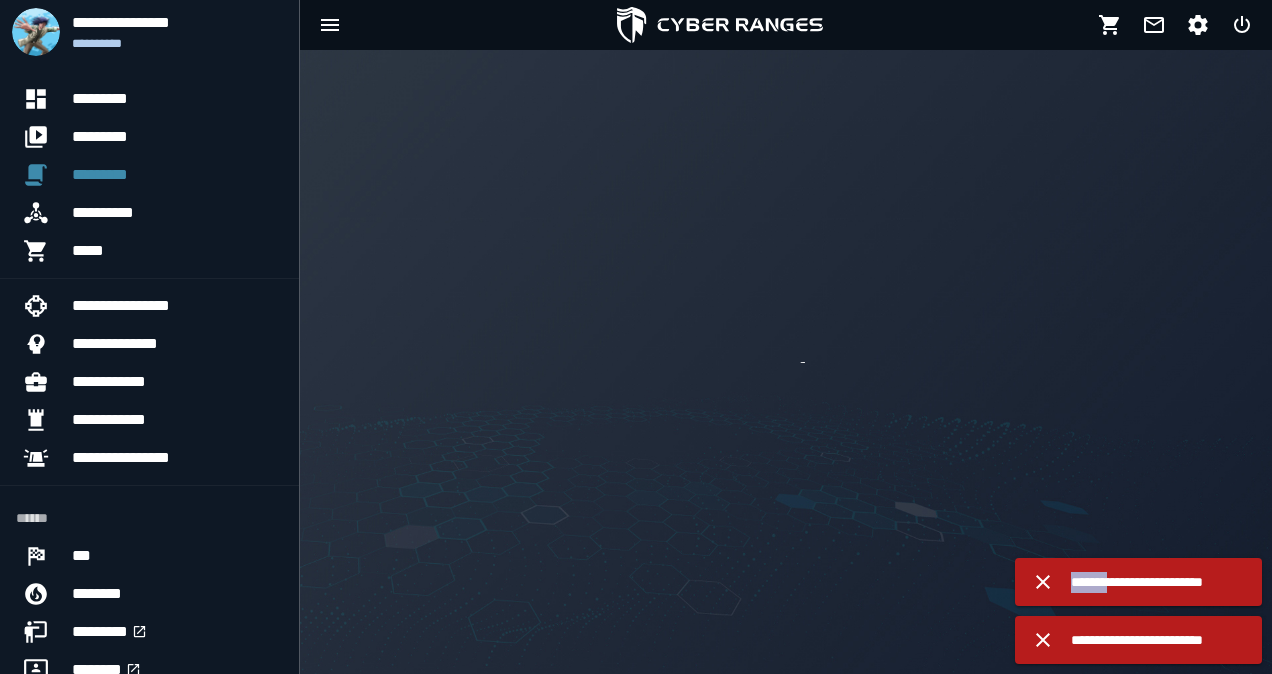 click at bounding box center (786, 362) 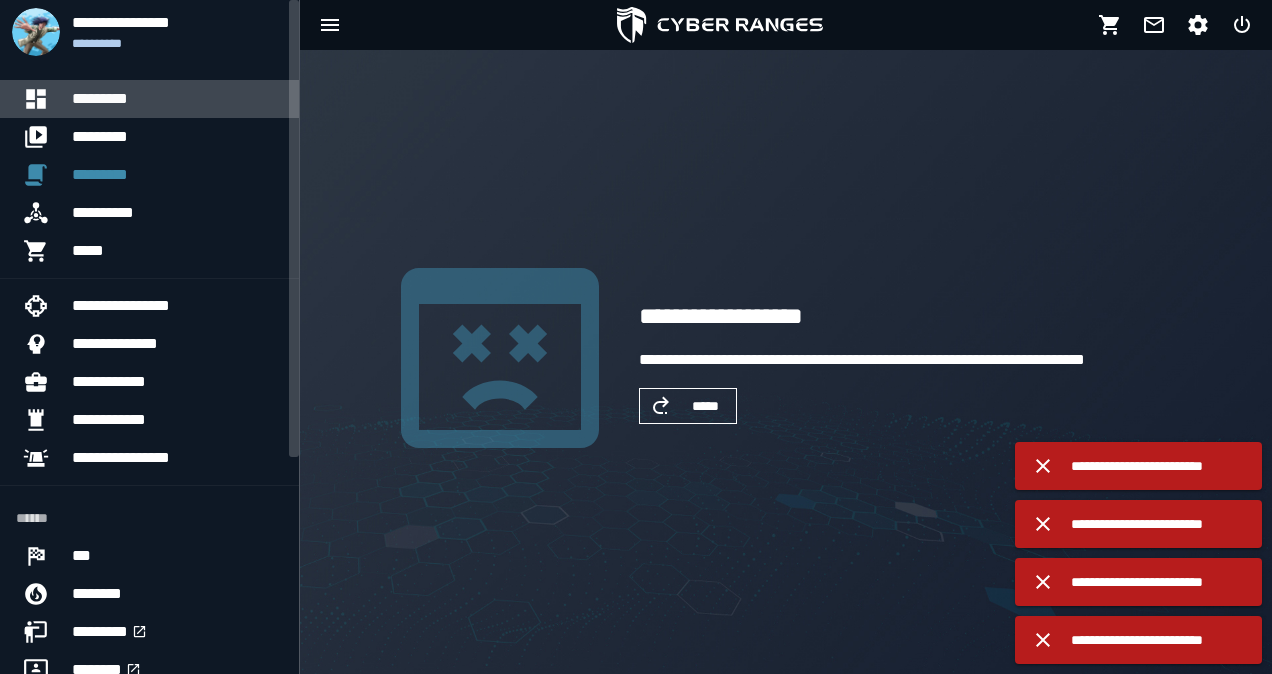 click on "*********" at bounding box center (177, 99) 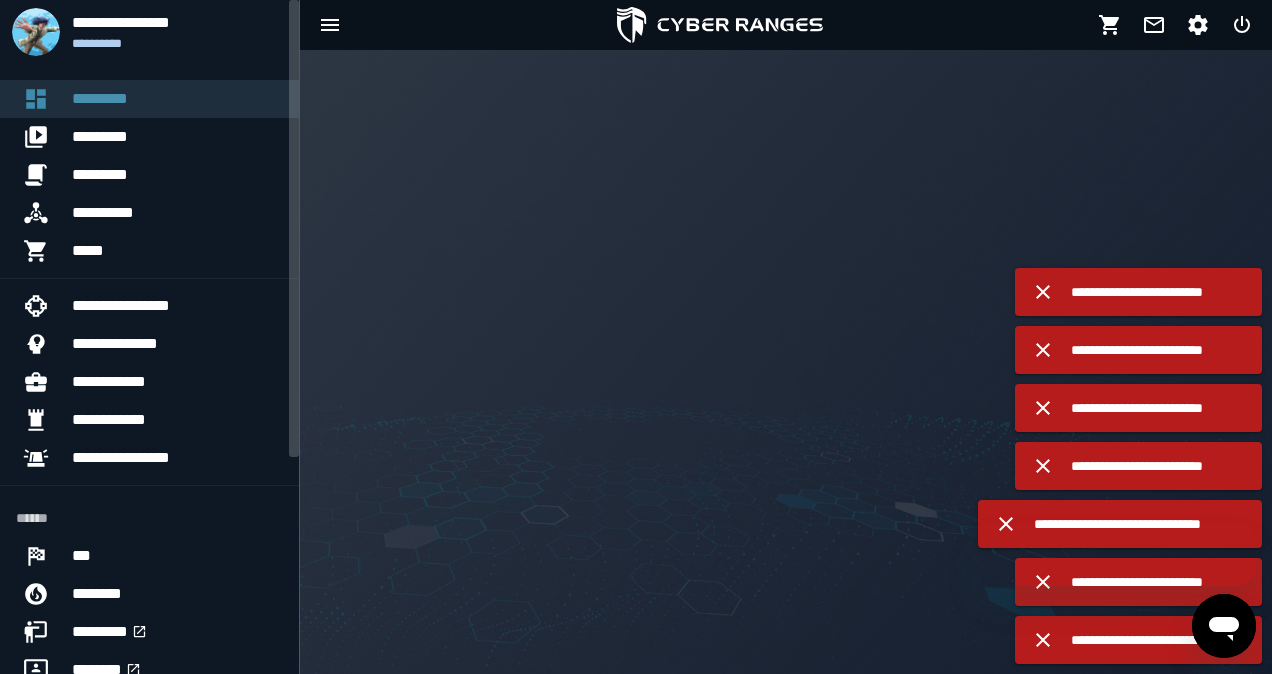 scroll, scrollTop: 0, scrollLeft: 0, axis: both 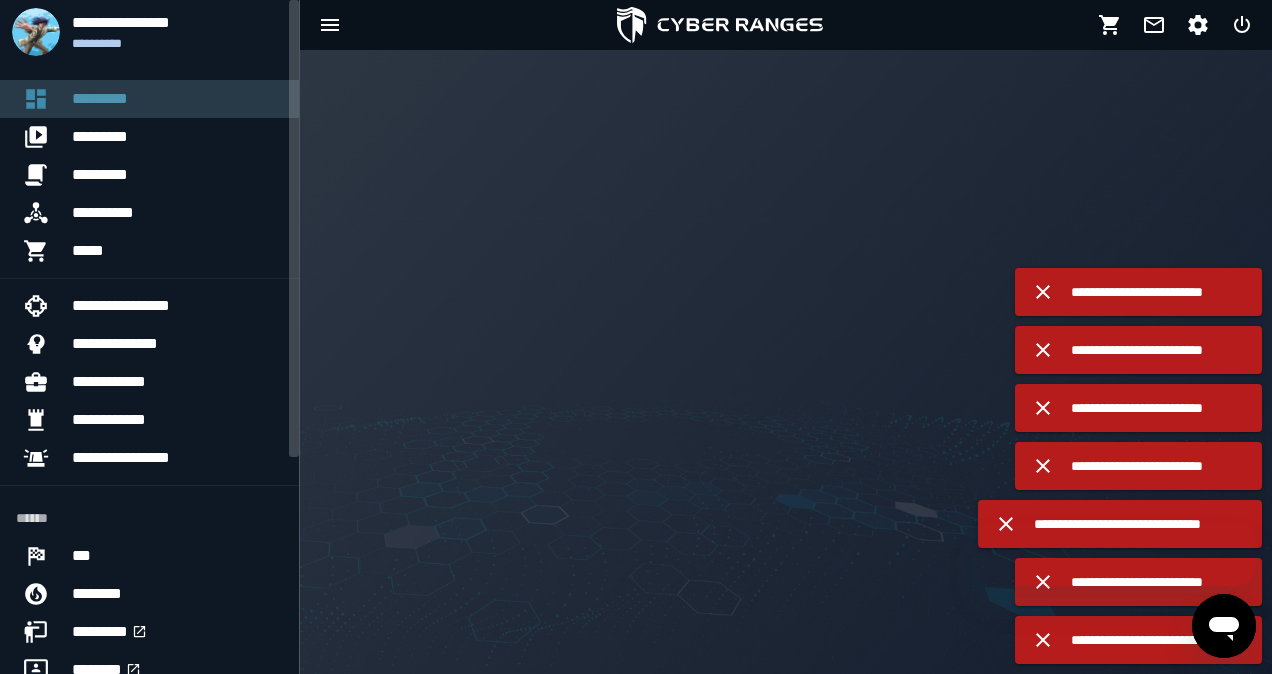 click on "*********" at bounding box center [177, 99] 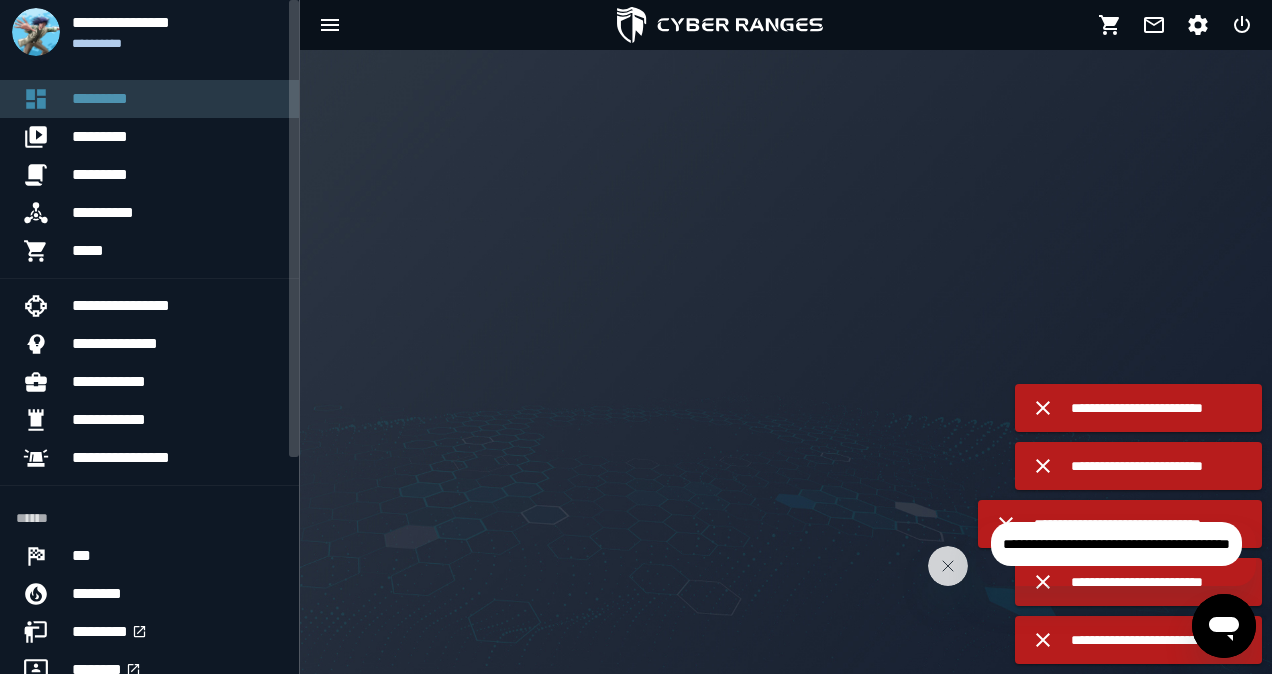 click on "*********" at bounding box center [177, 99] 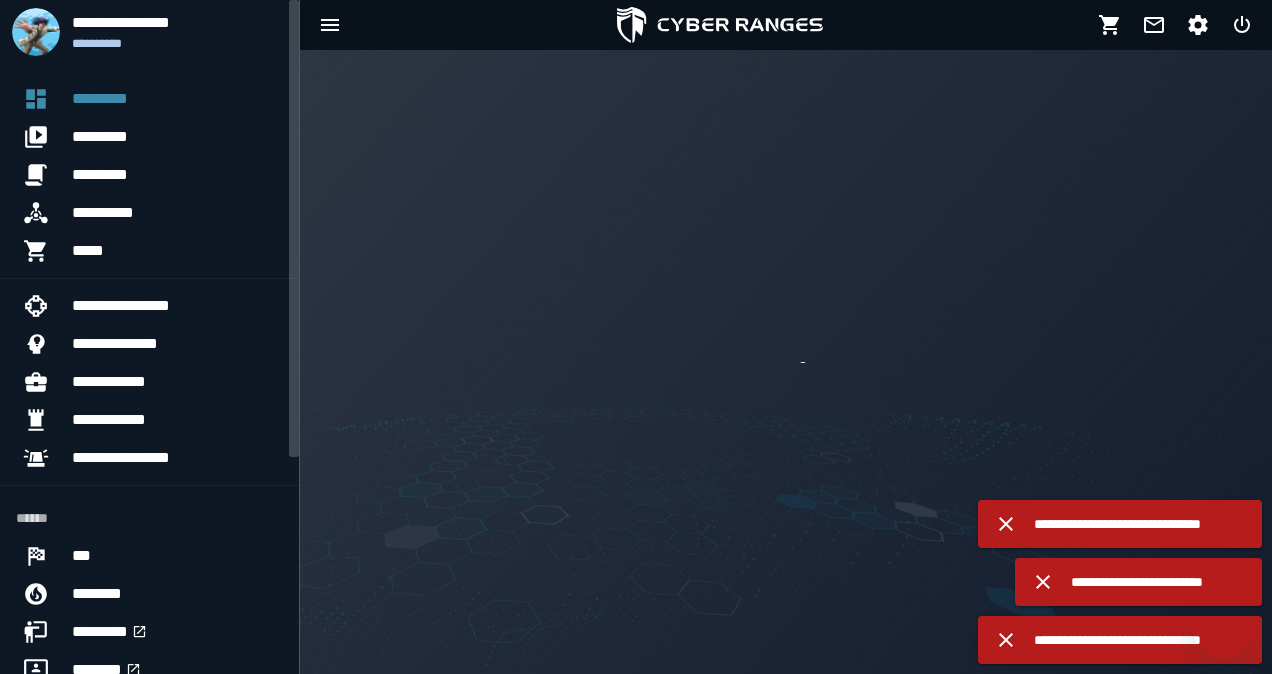 scroll, scrollTop: 0, scrollLeft: 0, axis: both 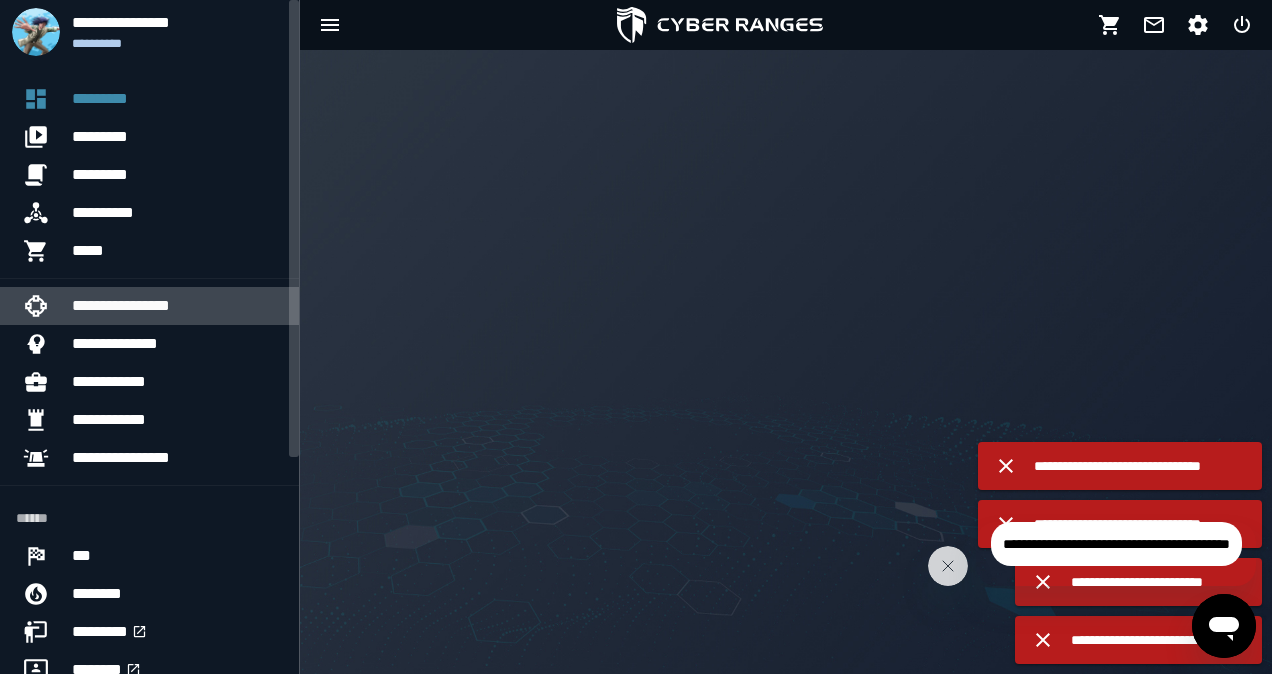 click on "**********" at bounding box center [177, 306] 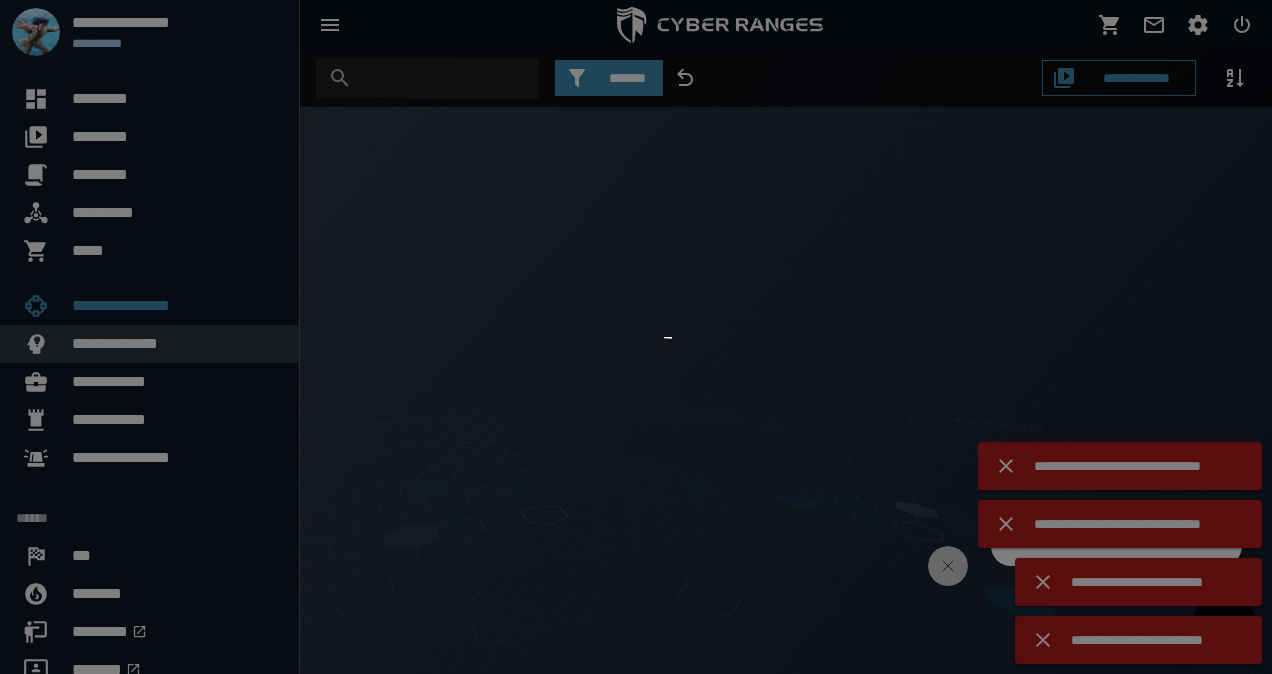 click at bounding box center [636, 337] 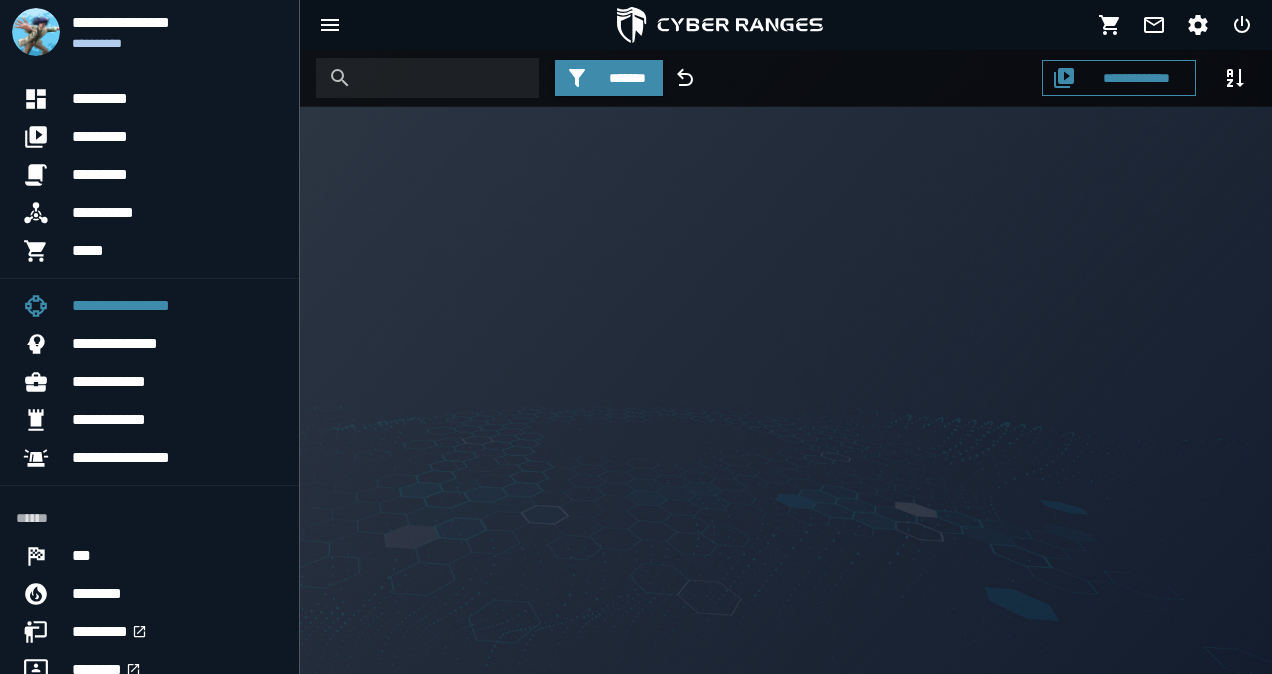 click on "**********" at bounding box center [786, 362] 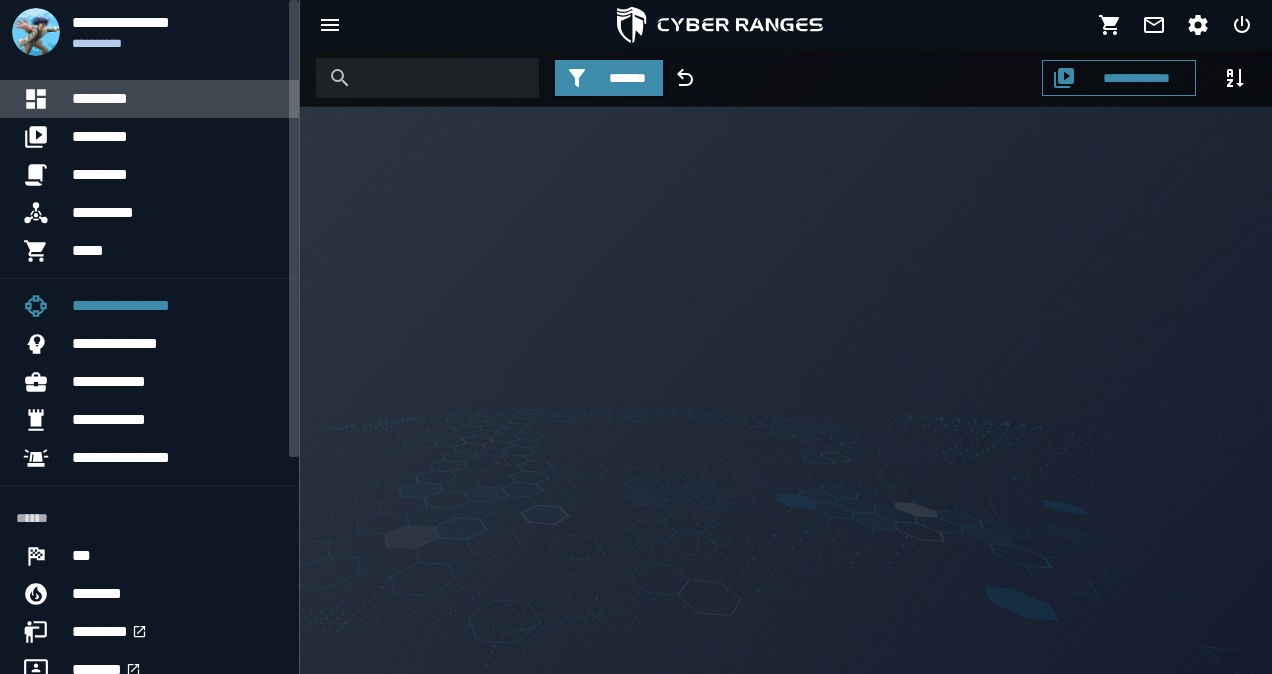 click on "*********" at bounding box center [177, 99] 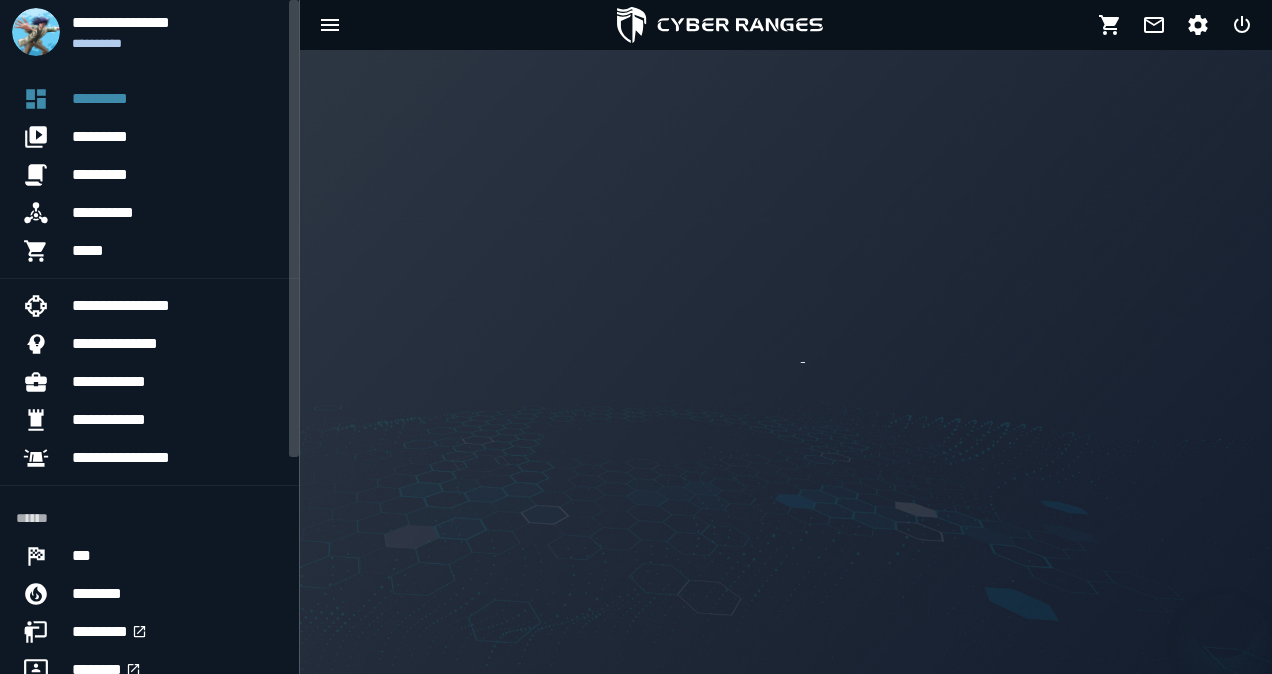 scroll, scrollTop: 0, scrollLeft: 0, axis: both 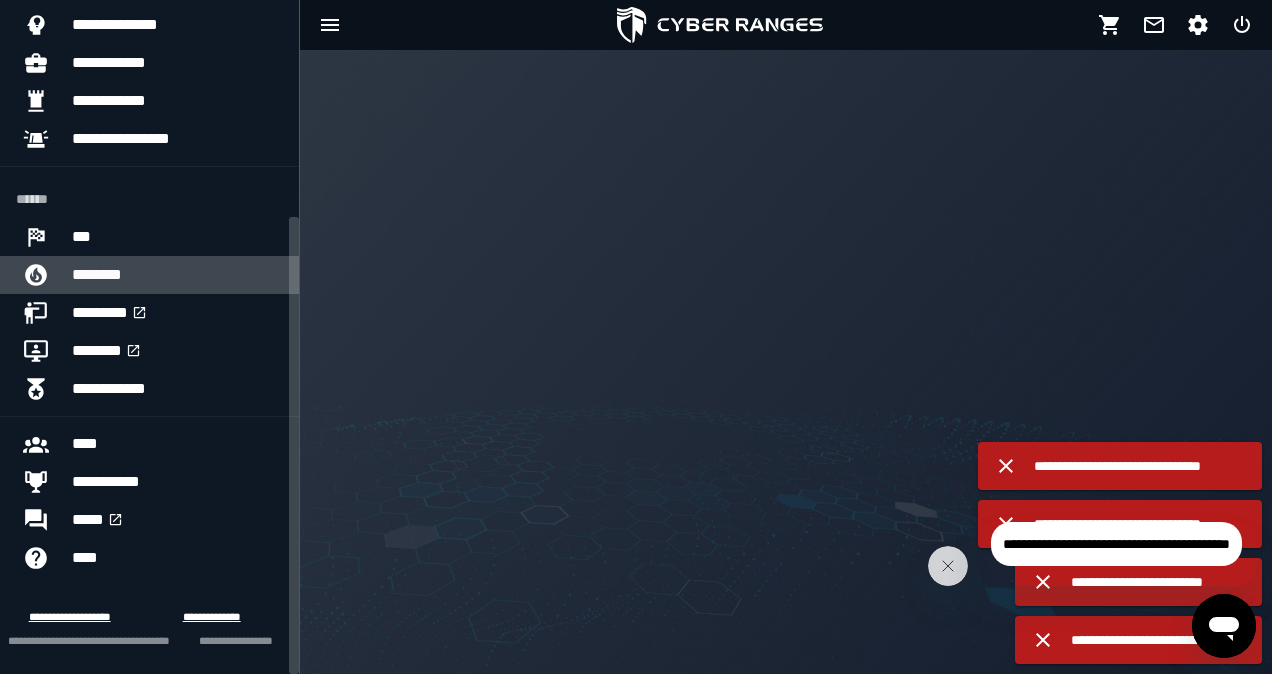click on "********" at bounding box center [177, 275] 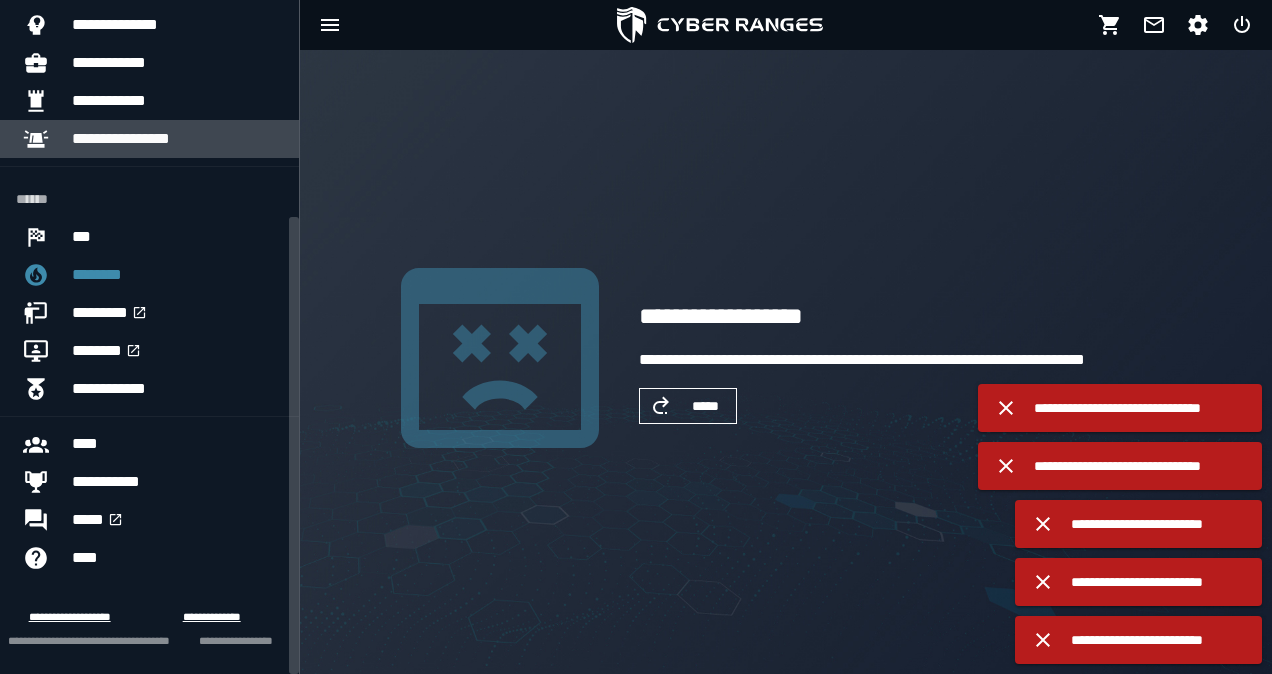 click on "**********" at bounding box center (177, 139) 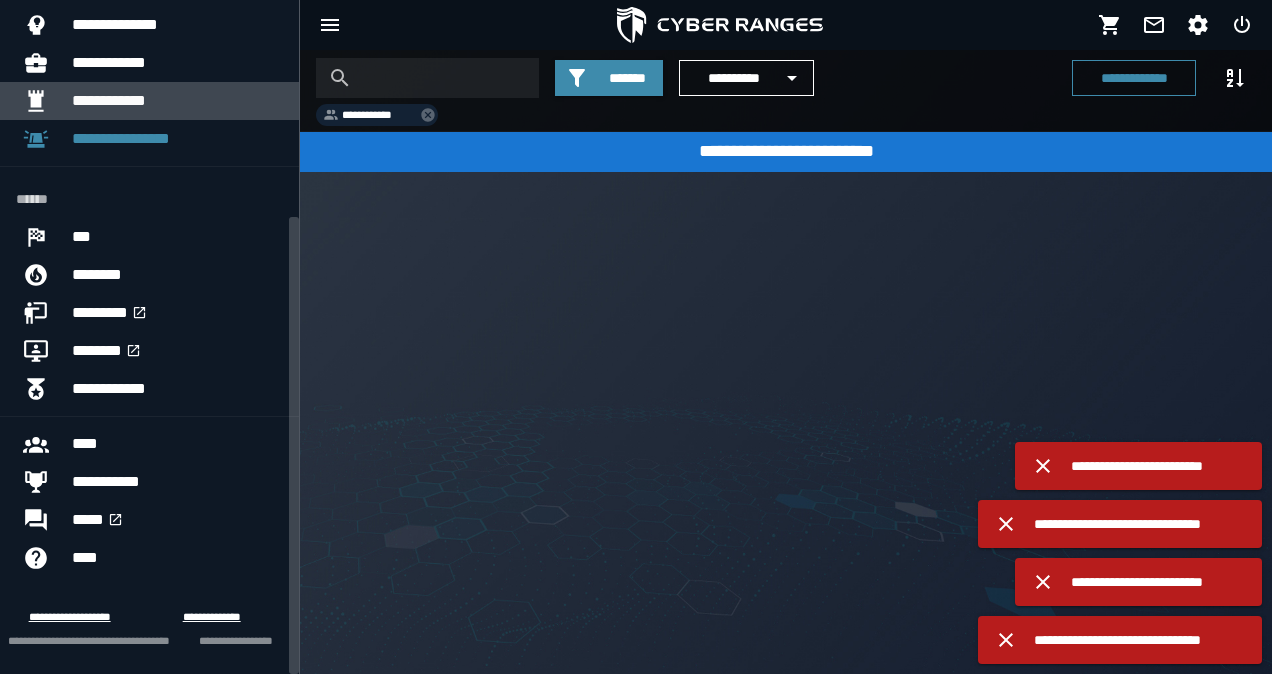click on "**********" at bounding box center [177, 101] 